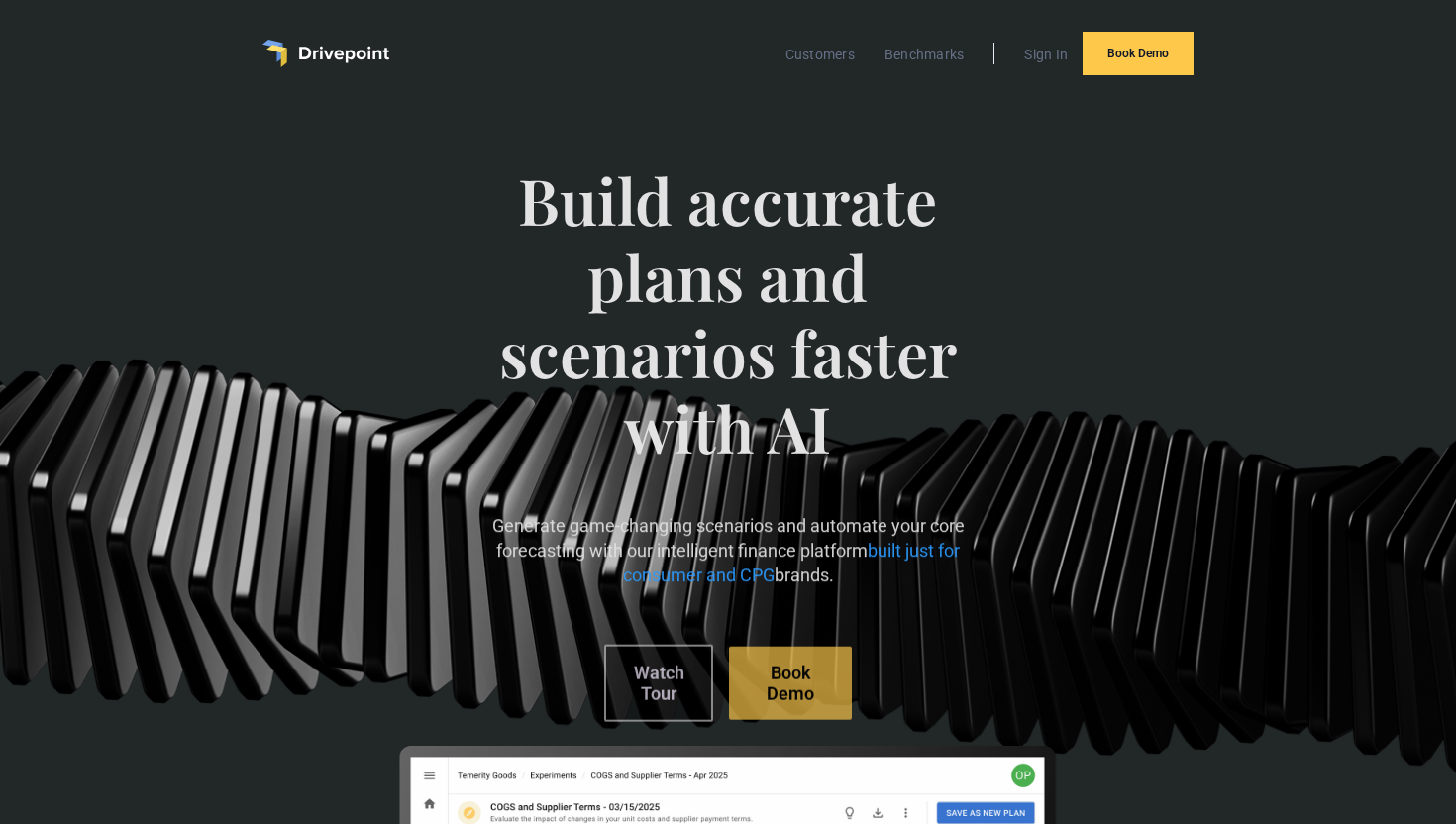 scroll, scrollTop: 1, scrollLeft: 0, axis: vertical 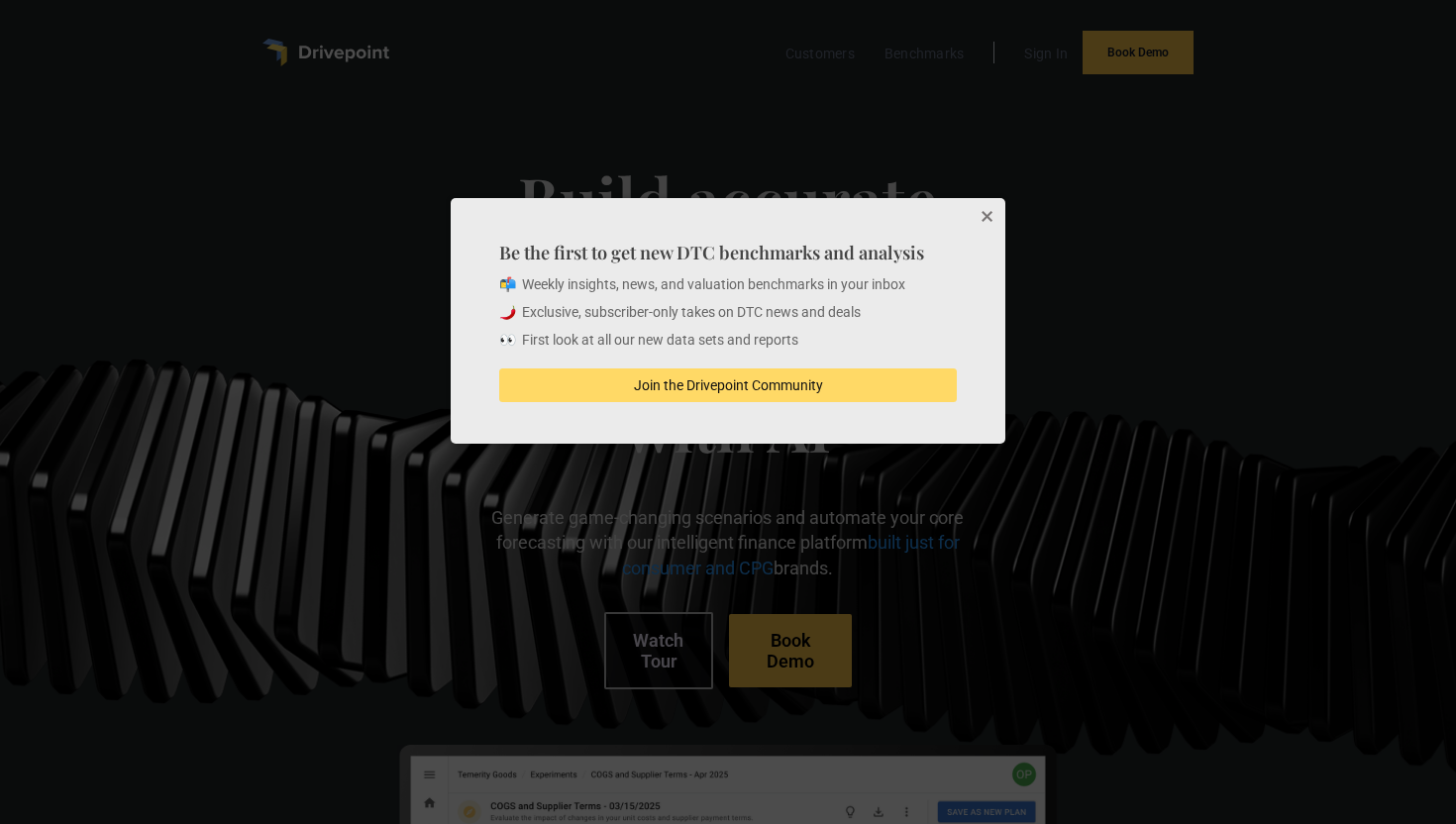 click at bounding box center [986, 218] 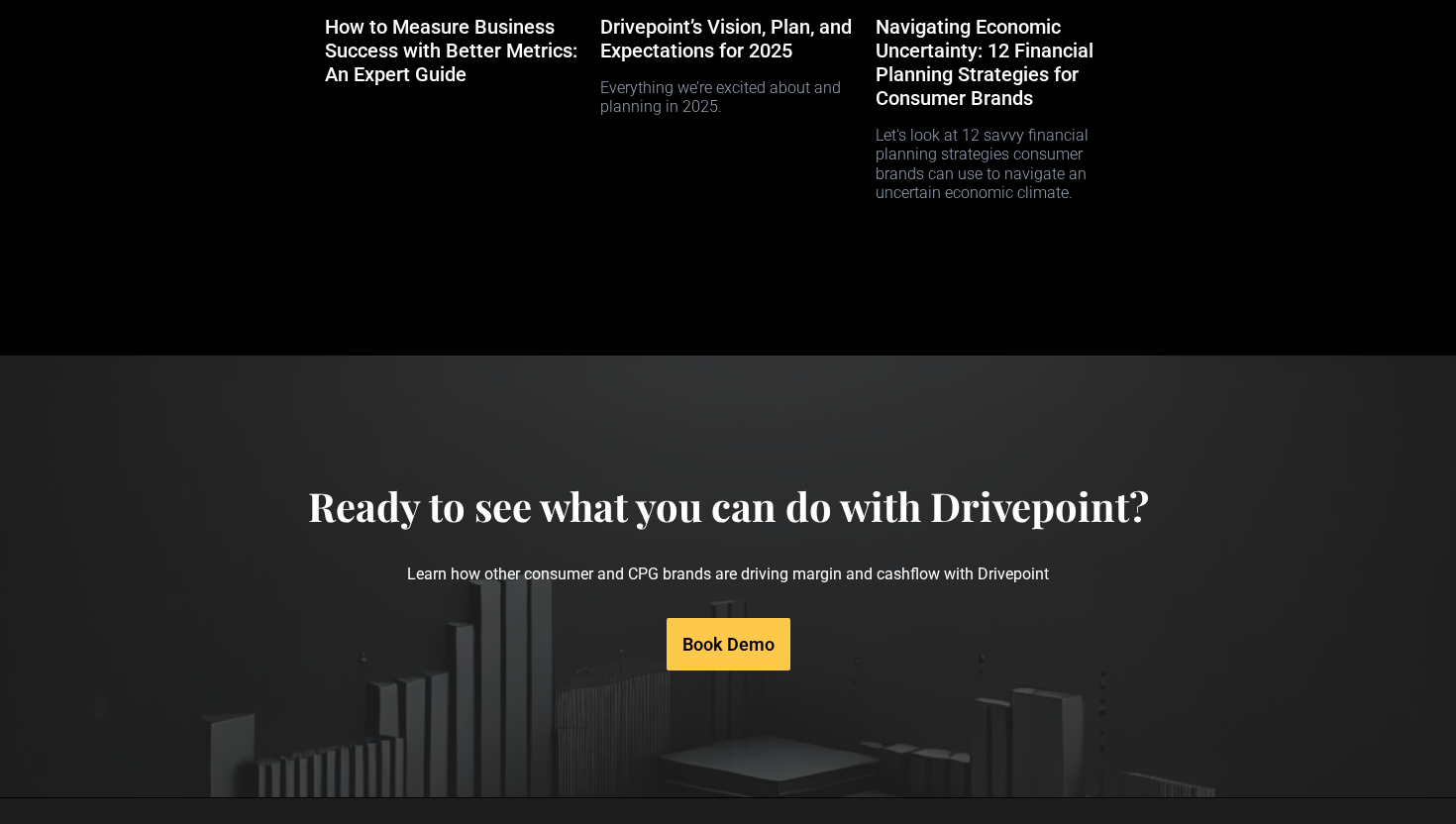 scroll, scrollTop: 10077, scrollLeft: 0, axis: vertical 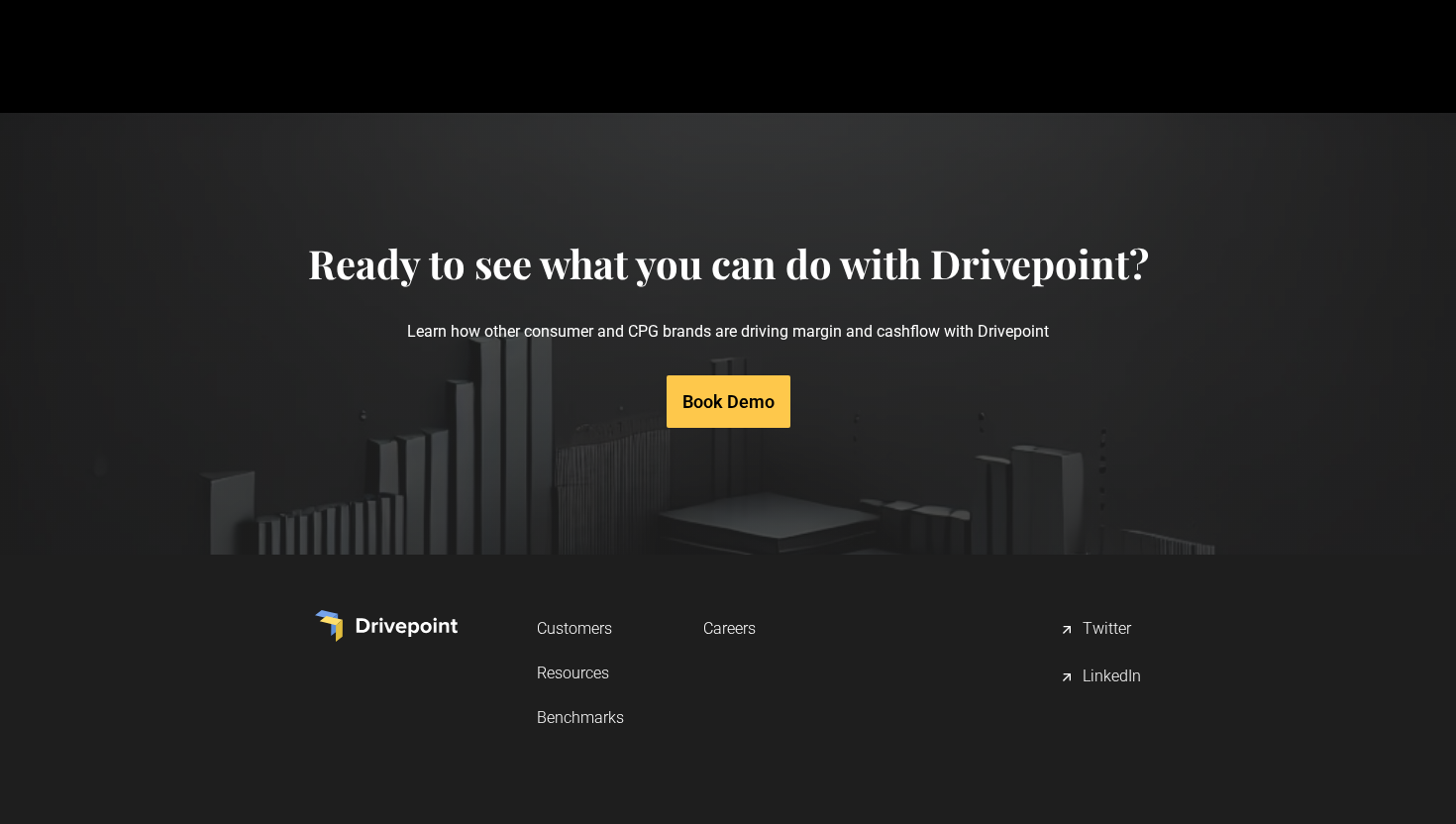 click on "Benchmarks" at bounding box center [580, 717] 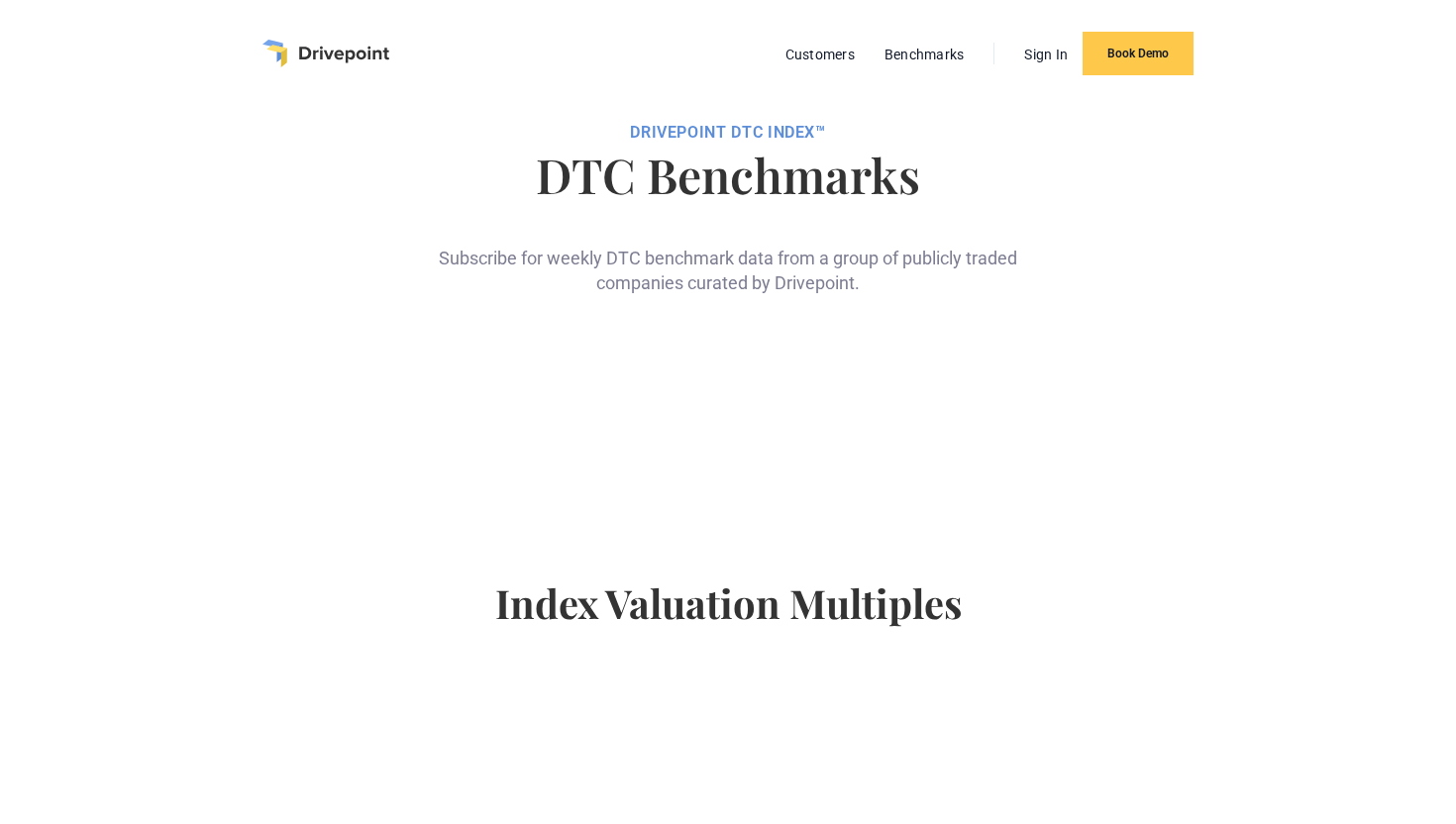 scroll, scrollTop: 0, scrollLeft: 0, axis: both 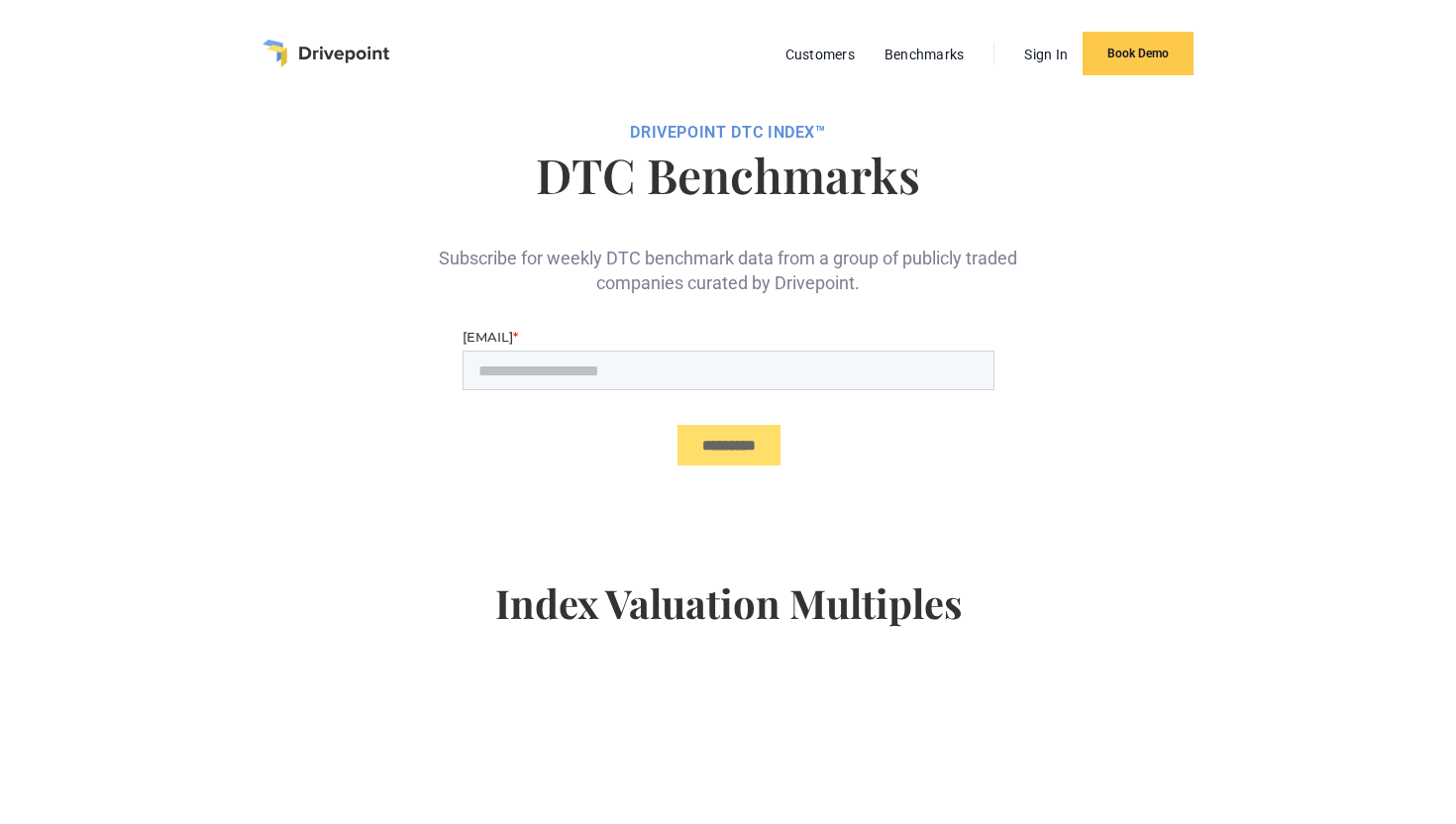 click at bounding box center (326, 53) 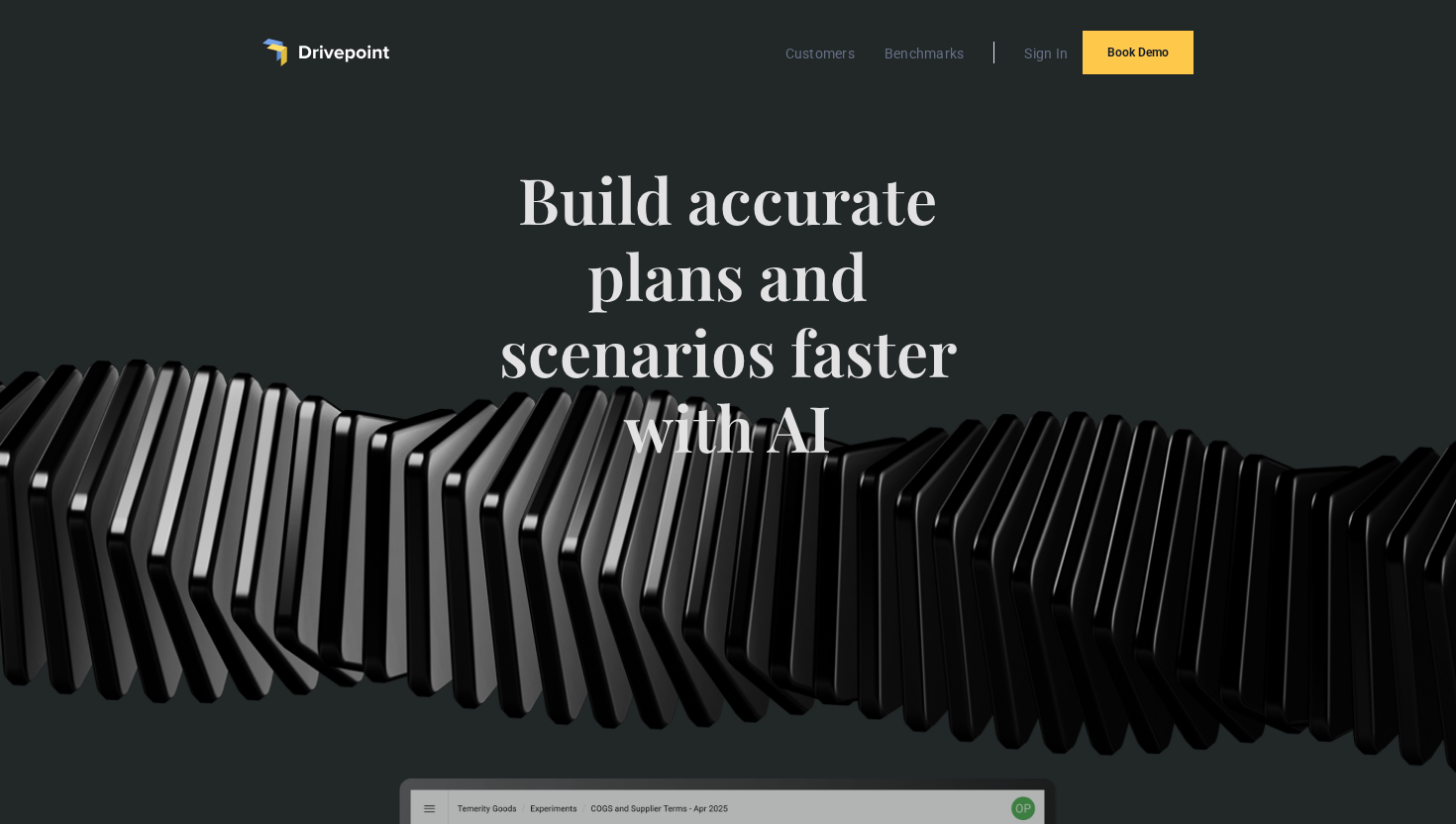 scroll, scrollTop: 1, scrollLeft: 0, axis: vertical 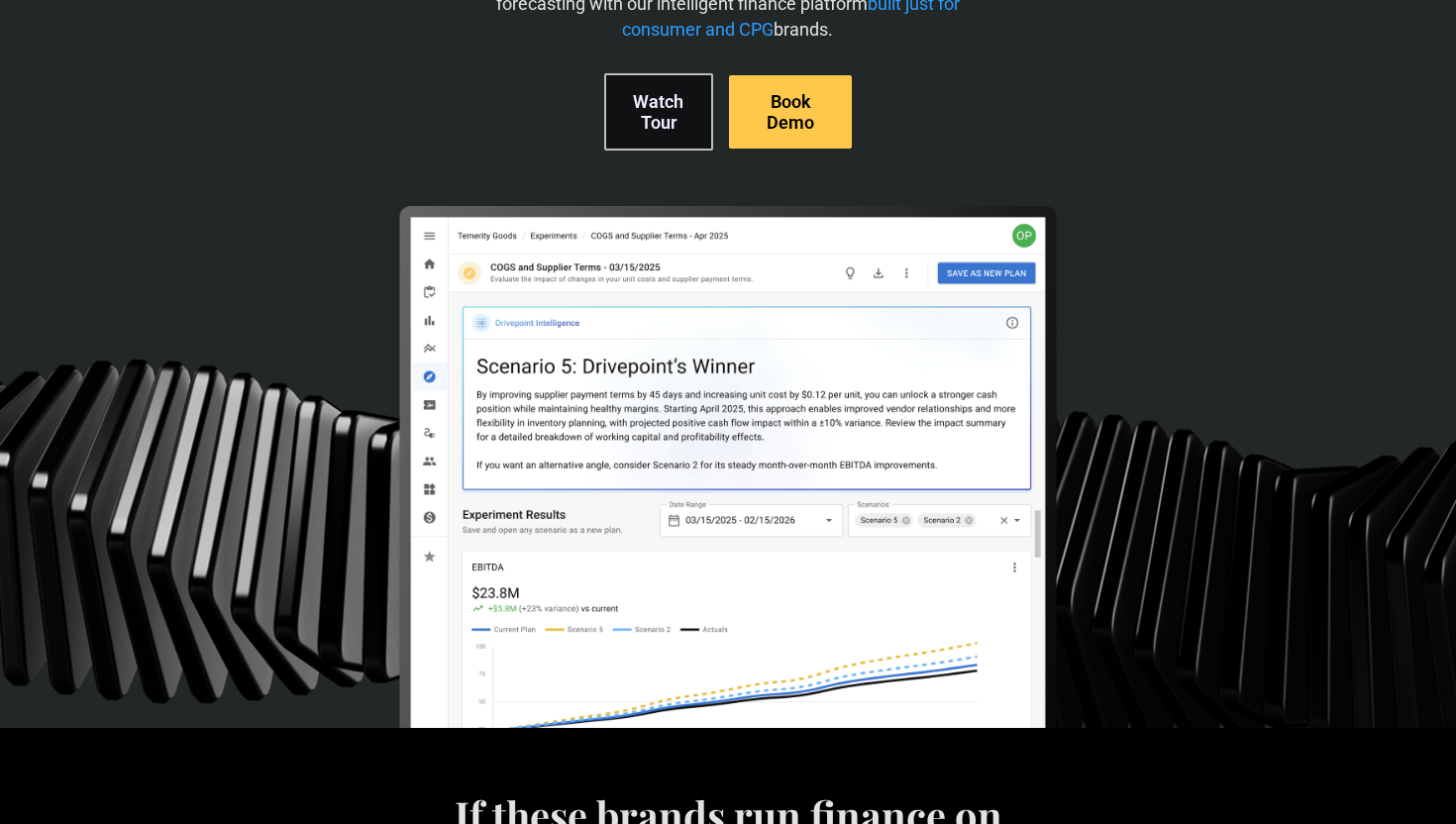 click on "Watch Tour" at bounding box center [659, 112] 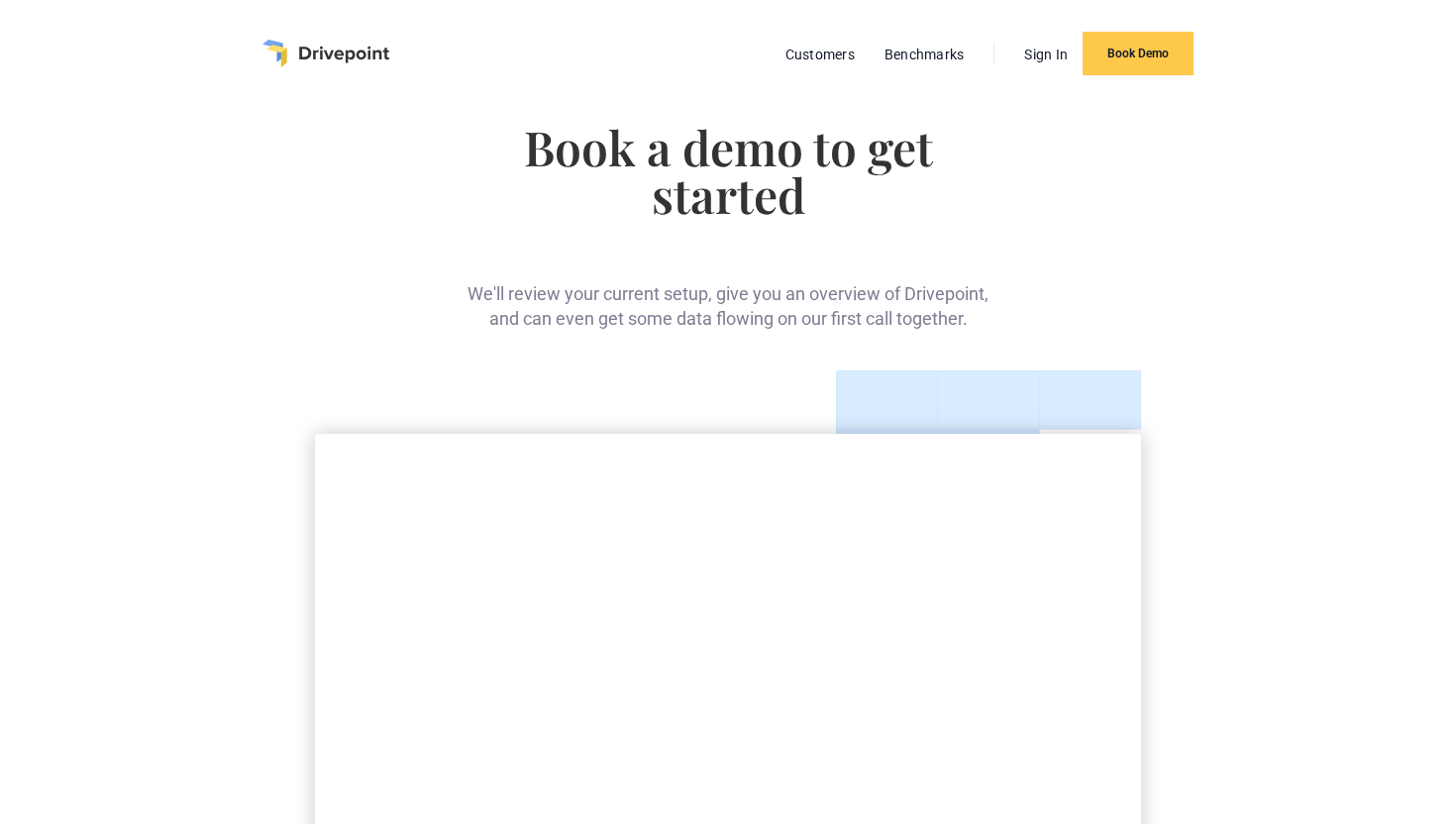 scroll, scrollTop: 0, scrollLeft: 0, axis: both 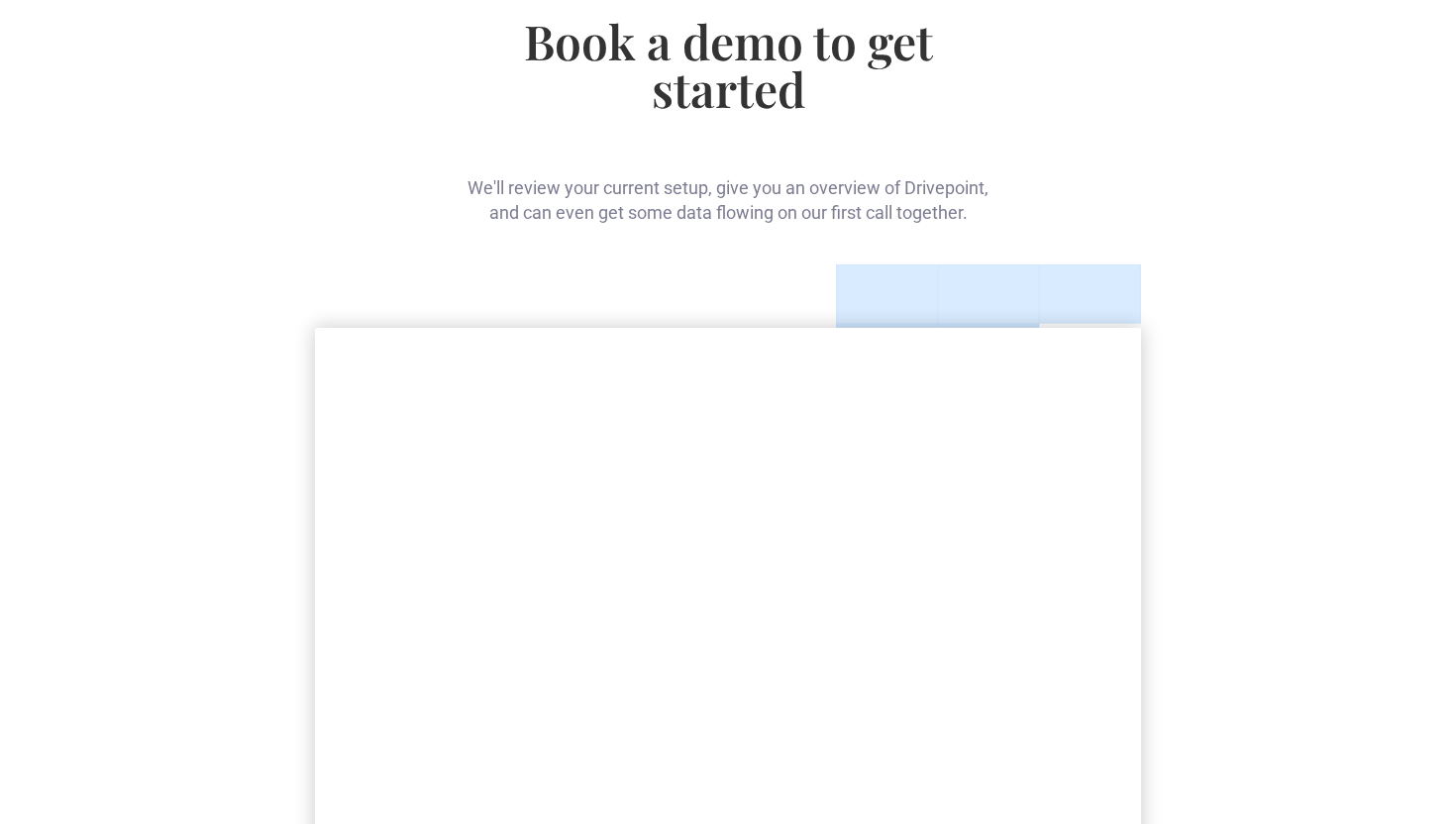 click on "Book a demo to get started We'll review your current setup, give you an overview of Drivepoint, and can even get some data flowing on our first call together." at bounding box center [728, 650] 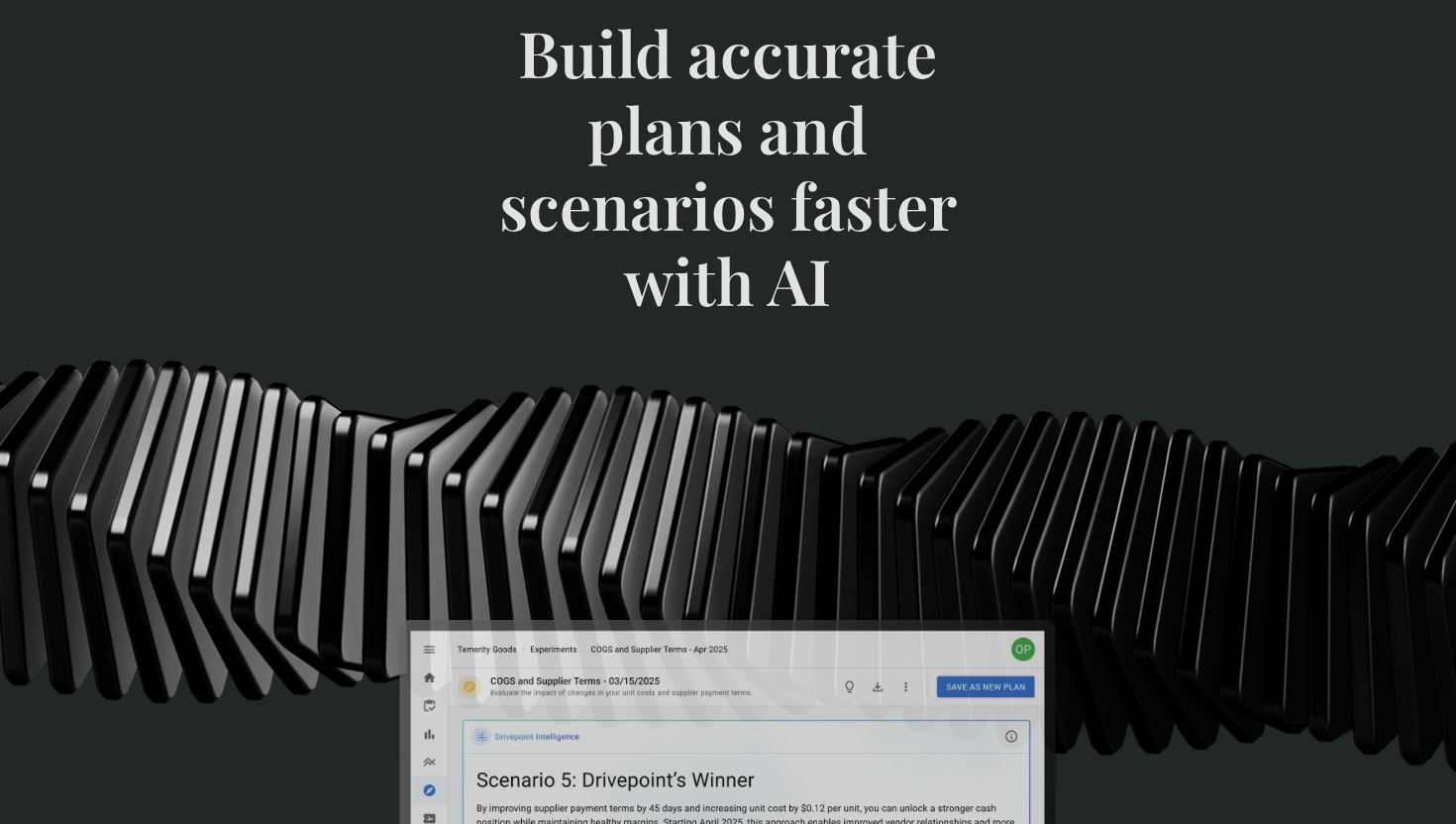 scroll, scrollTop: 0, scrollLeft: 0, axis: both 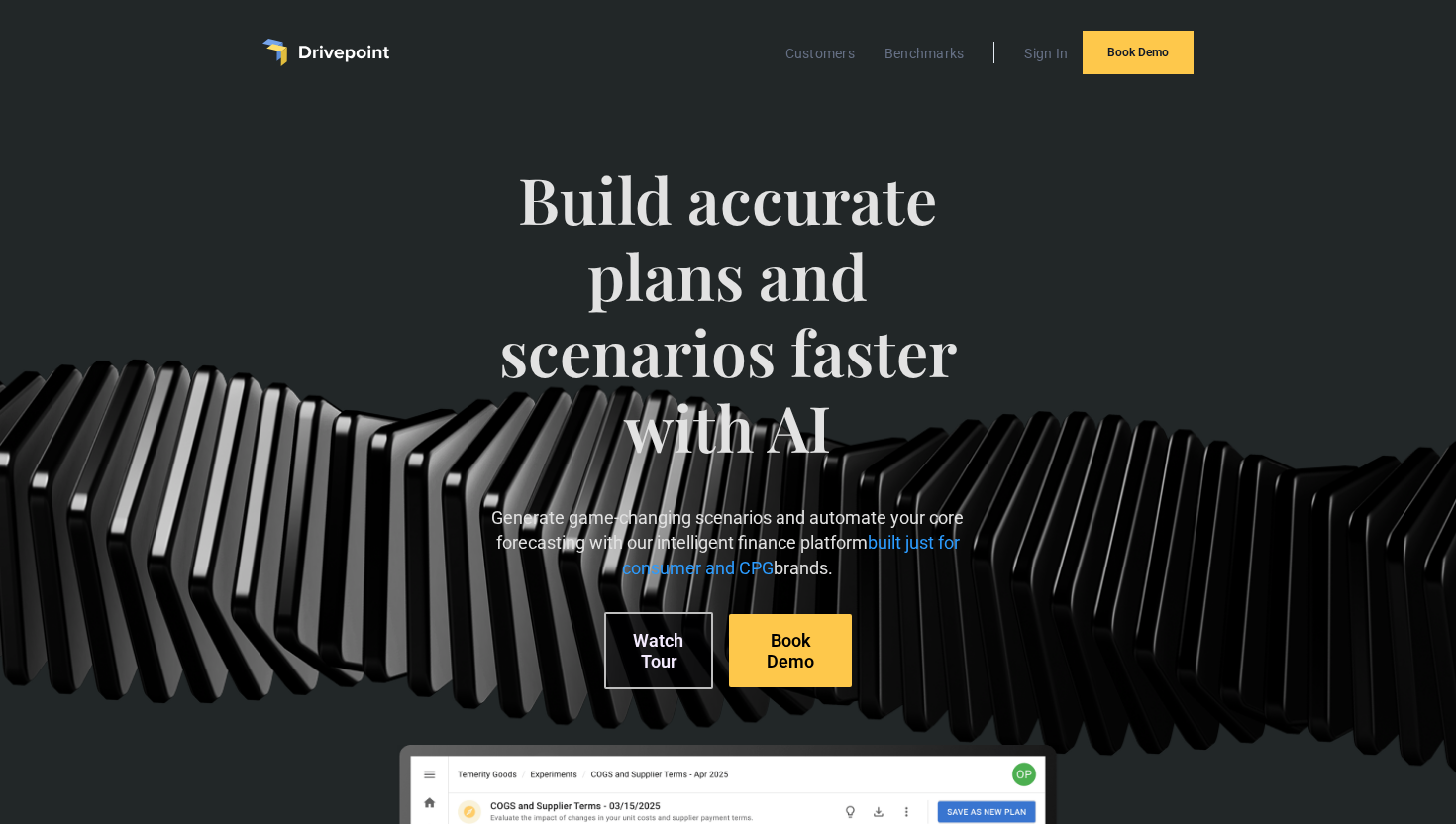 click on "Book Demo" at bounding box center [790, 651] 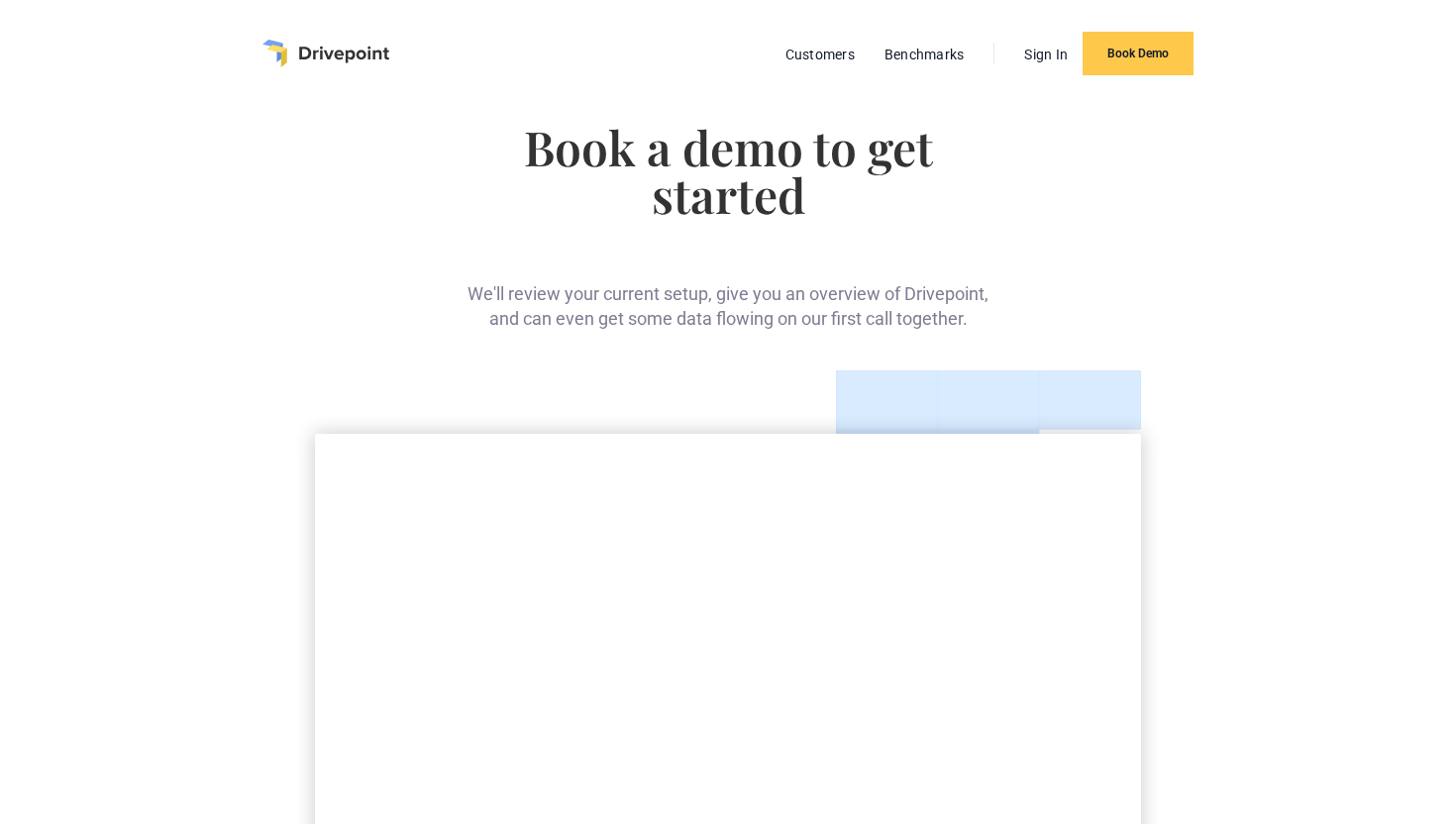 scroll, scrollTop: 0, scrollLeft: 0, axis: both 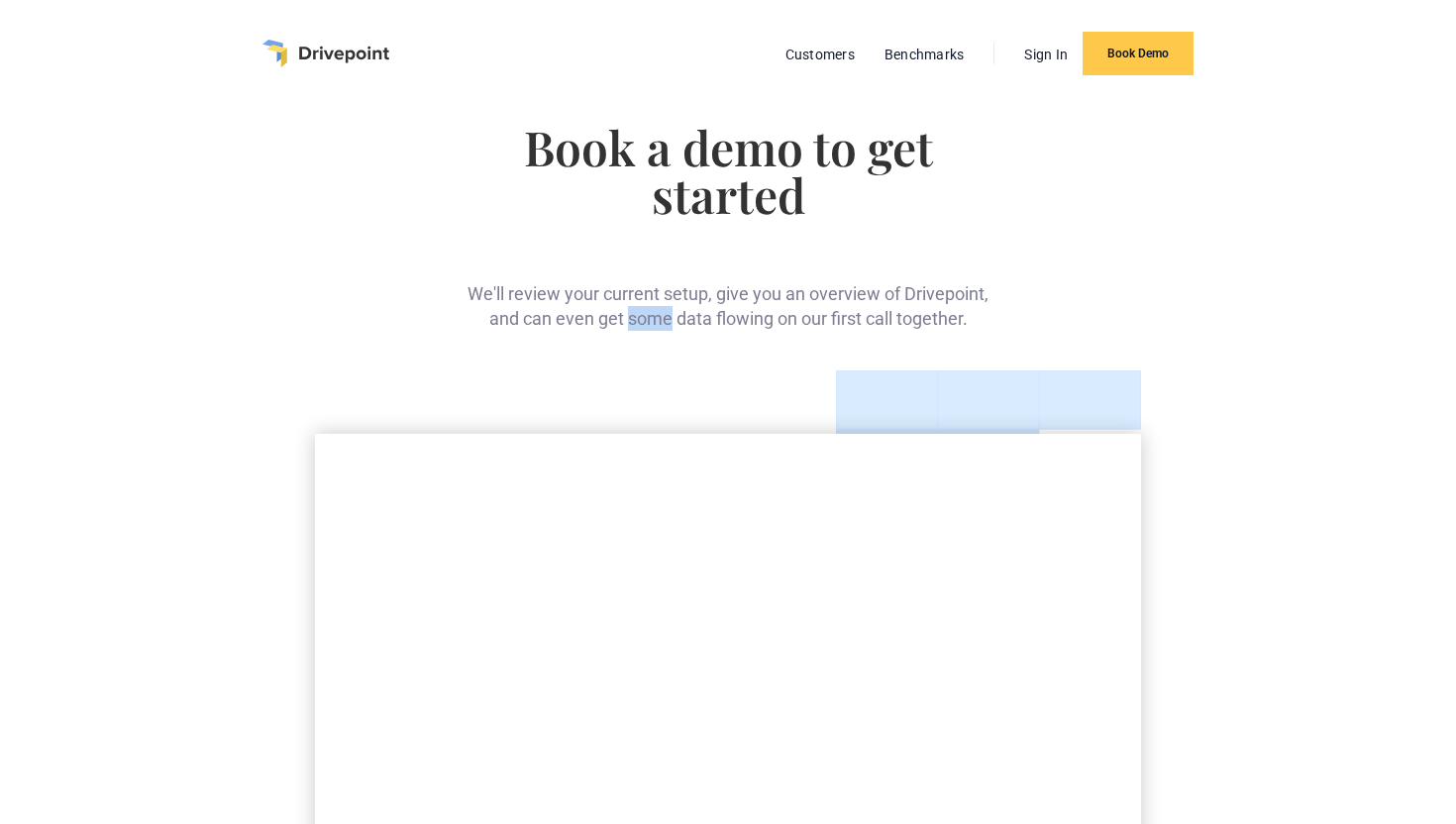 click on "We'll review your current setup, give you an overview of Drivepoint, and can even get some data flowing on our first call together." at bounding box center [728, 290] 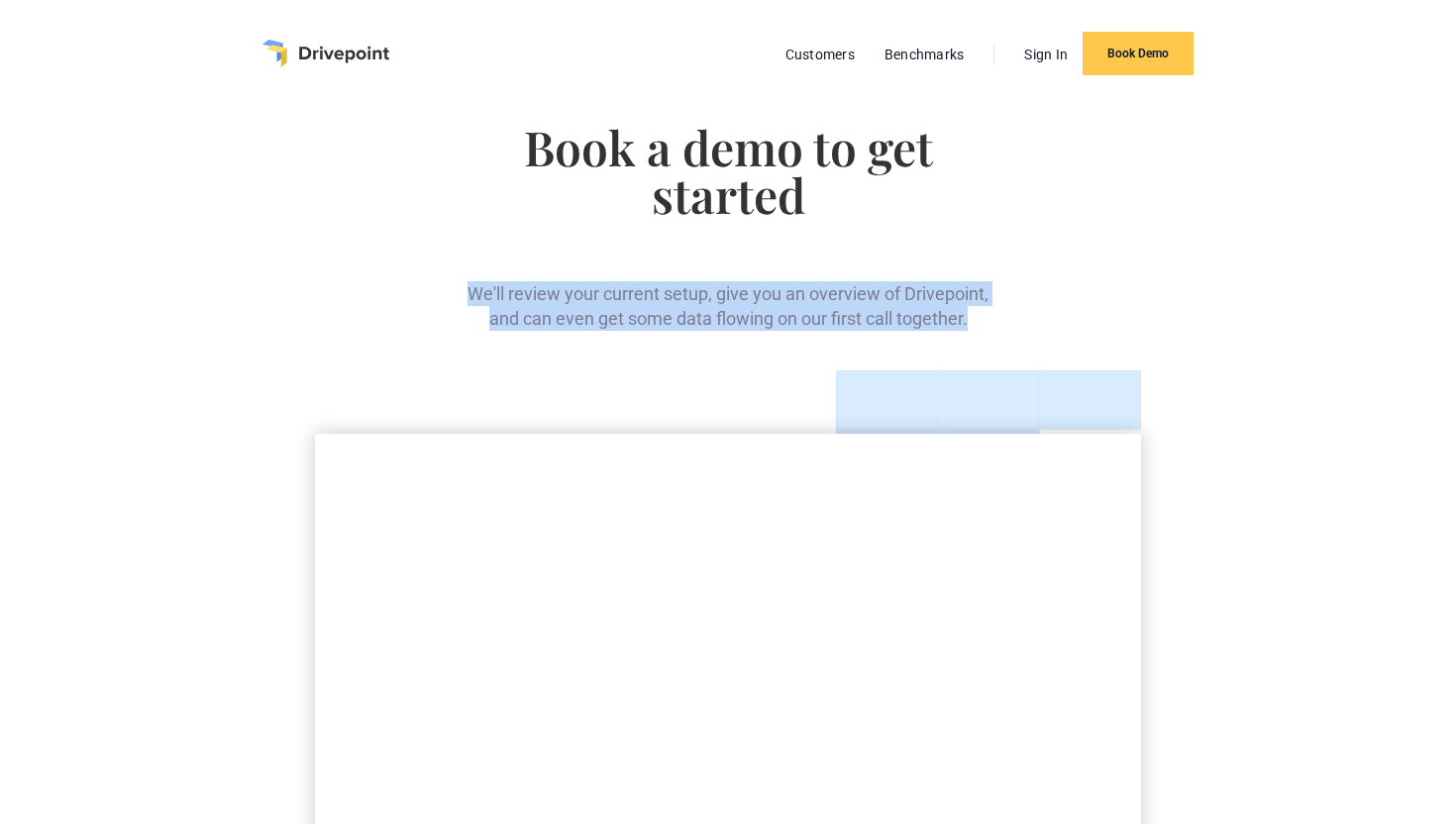 click on "We'll review your current setup, give you an overview of Drivepoint, and can even get some data flowing on our first call together." at bounding box center [728, 290] 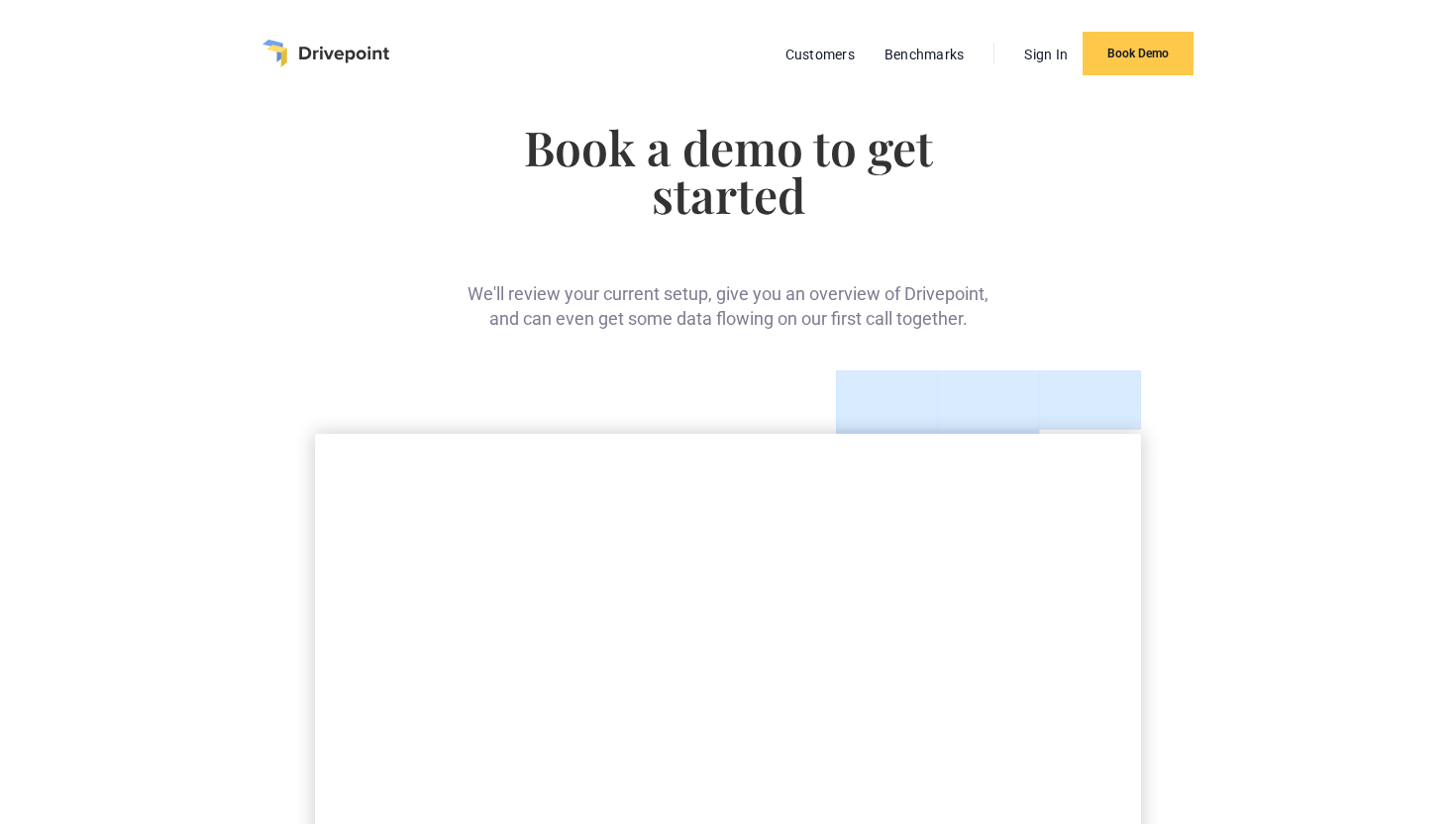 click on "Book a demo to get started We'll review your current setup, give you an overview of Drivepoint, and can even get some data flowing on our first call together." at bounding box center (728, 227) 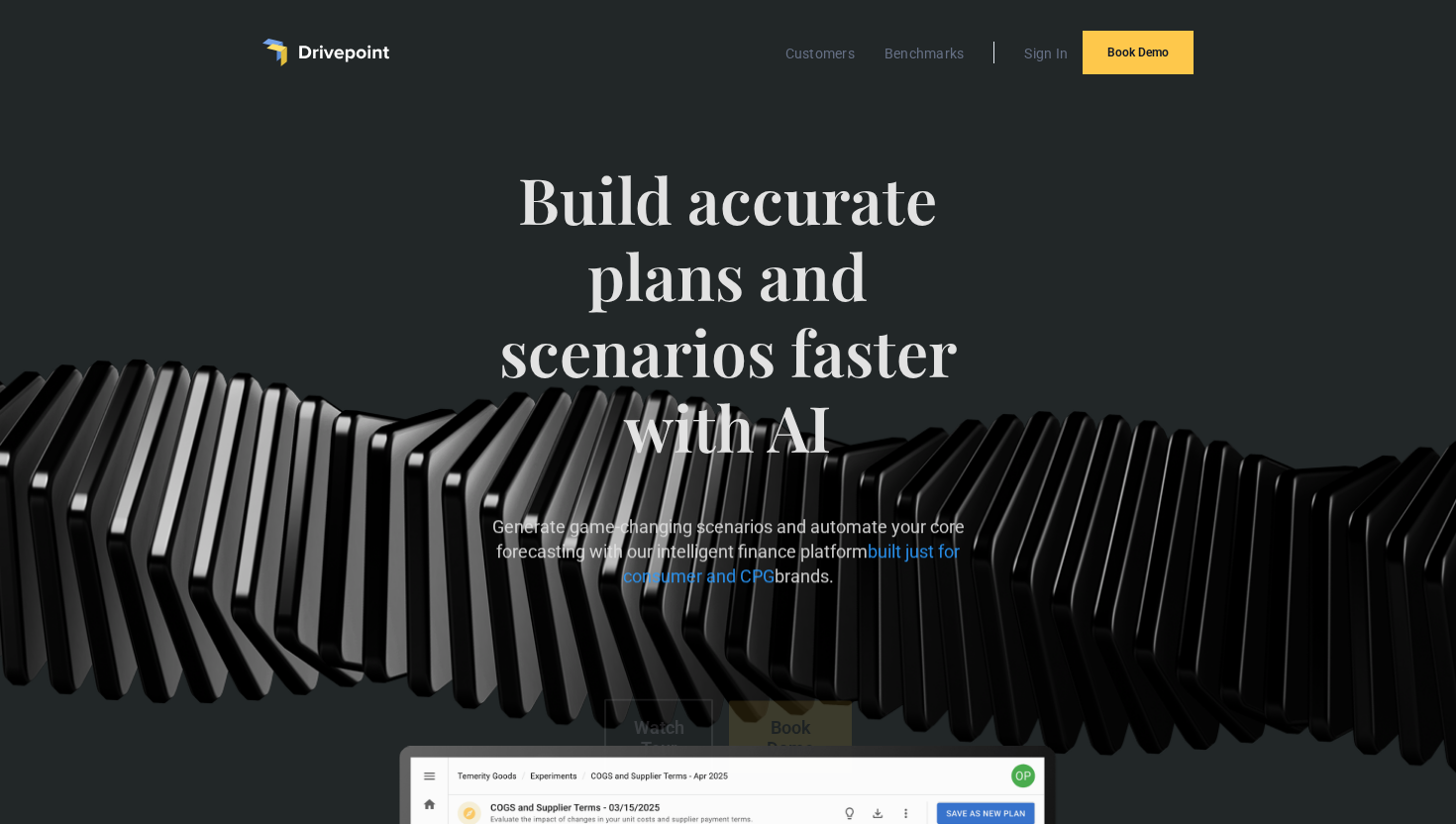 scroll, scrollTop: 1, scrollLeft: 0, axis: vertical 